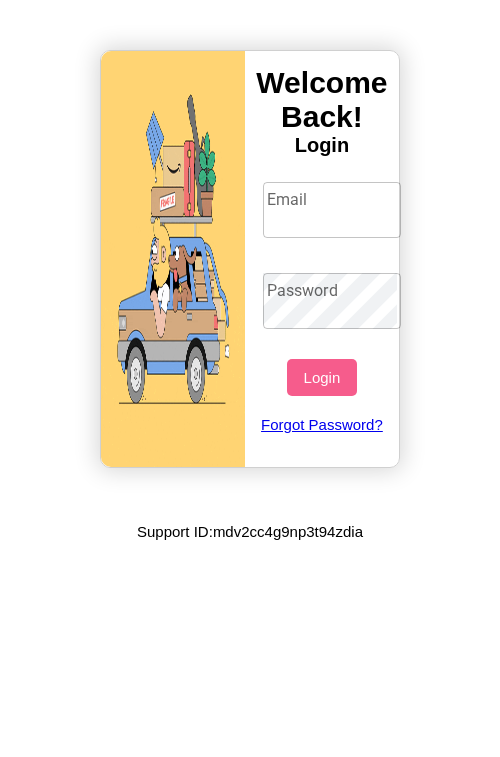 scroll, scrollTop: 0, scrollLeft: 0, axis: both 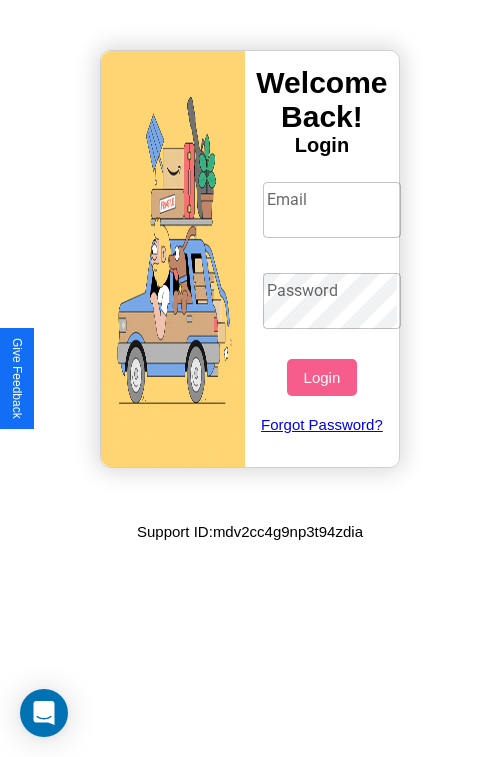 click on "Email" at bounding box center [332, 210] 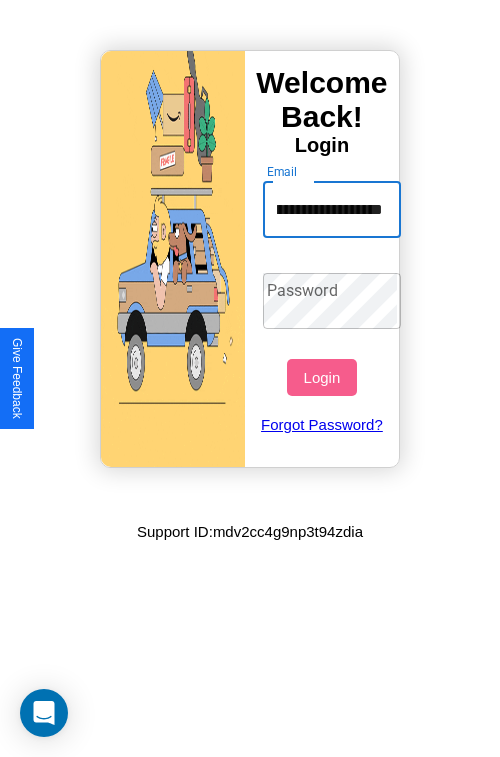 scroll, scrollTop: 0, scrollLeft: 77, axis: horizontal 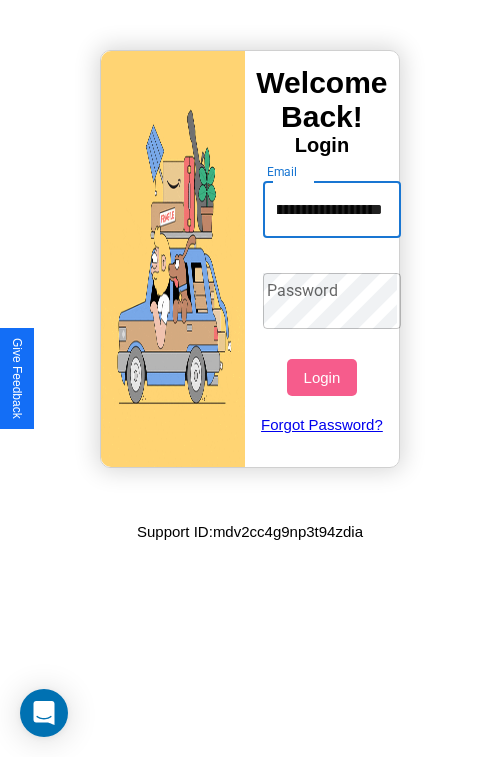 type on "**********" 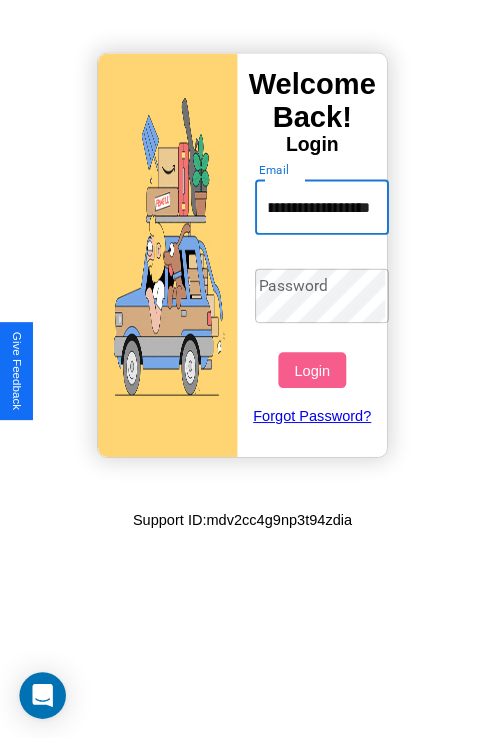 scroll, scrollTop: 0, scrollLeft: 0, axis: both 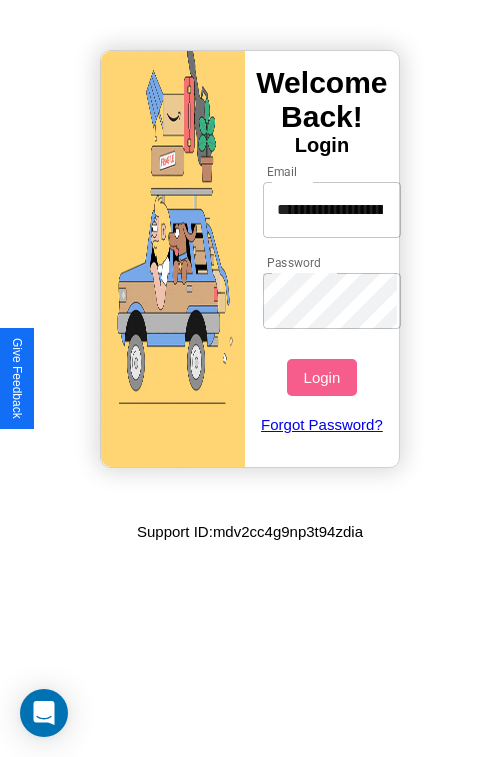 click on "Login" at bounding box center [321, 377] 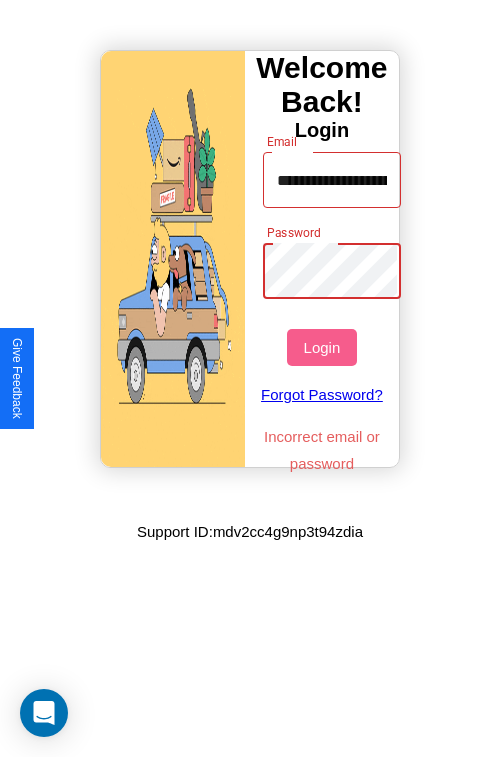 click on "Login" at bounding box center (321, 347) 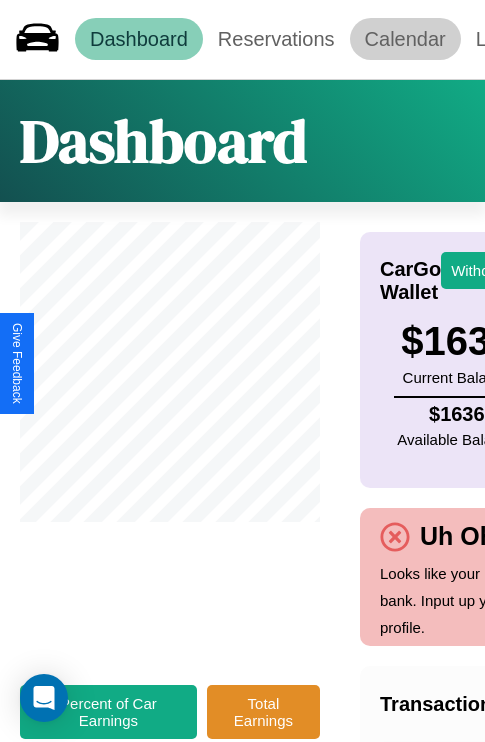 click on "Calendar" at bounding box center [405, 39] 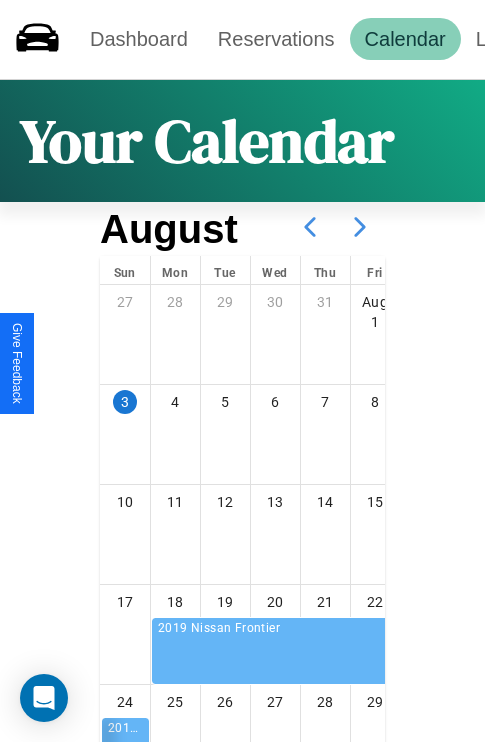 click 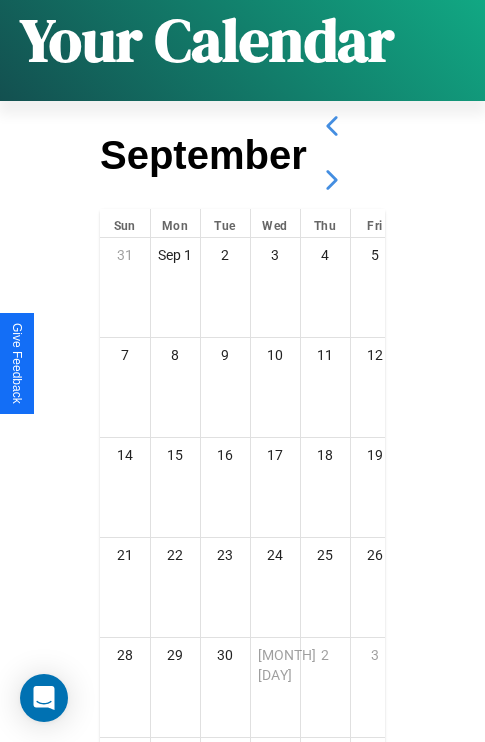scroll, scrollTop: 296, scrollLeft: 0, axis: vertical 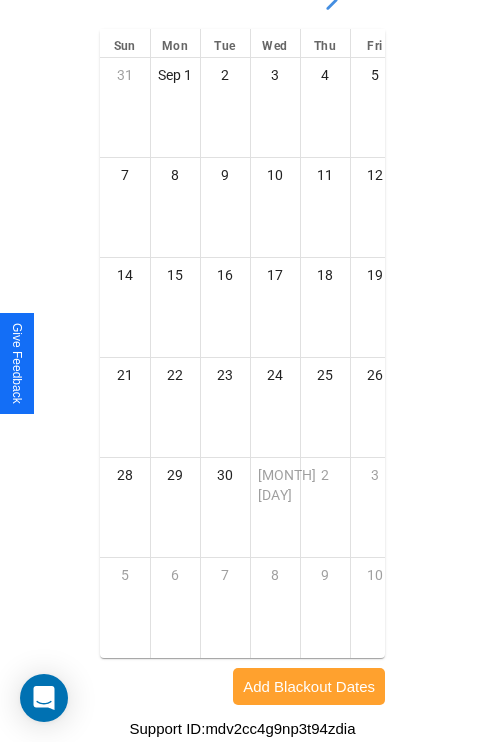 click on "Add Blackout Dates" at bounding box center [309, 686] 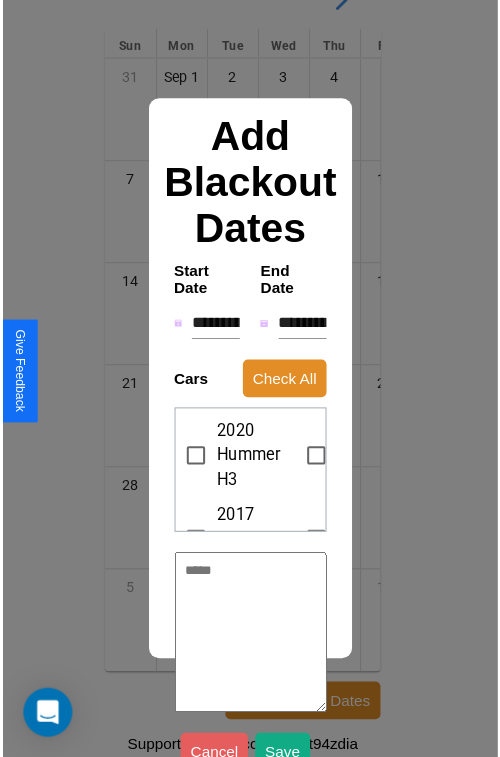 scroll, scrollTop: 281, scrollLeft: 0, axis: vertical 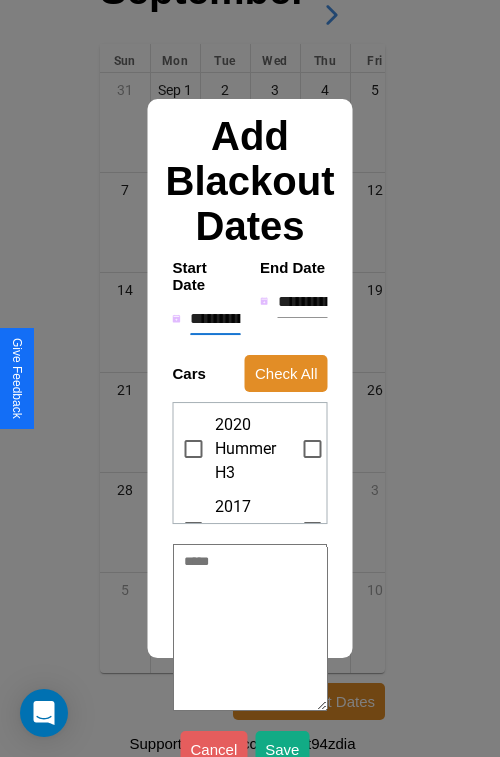 click on "**********" at bounding box center [215, 319] 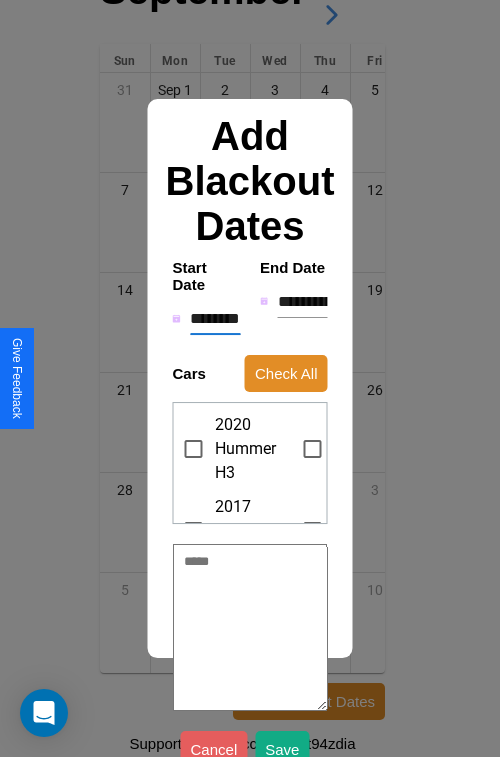type on "*" 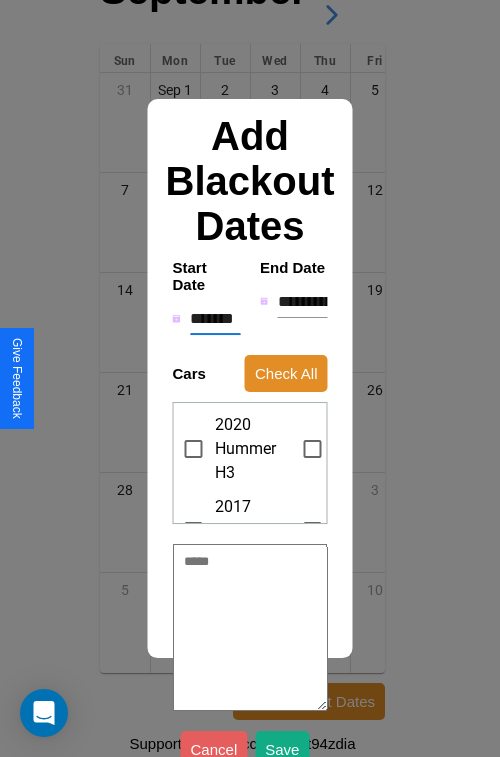 type on "*" 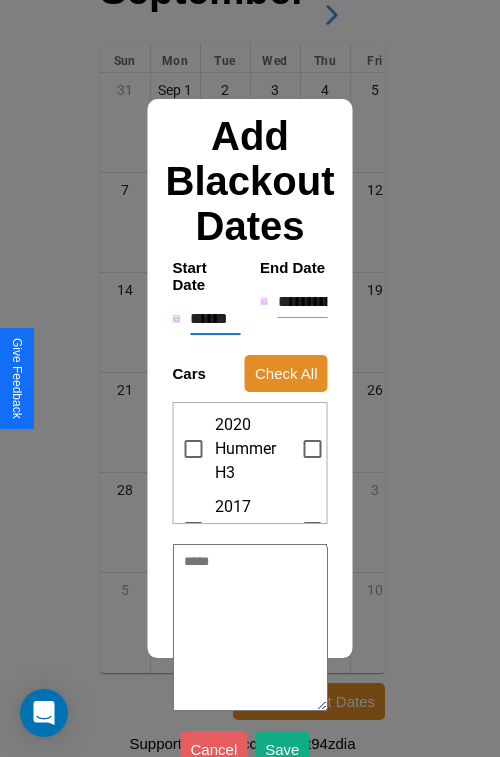type on "*" 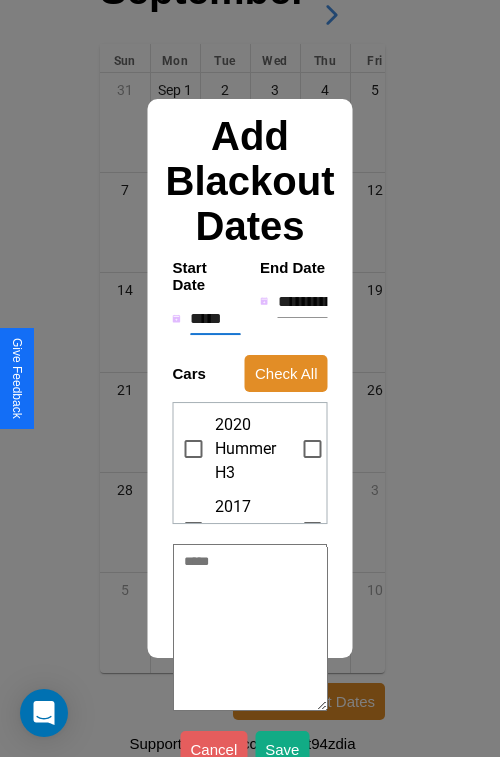 type on "*" 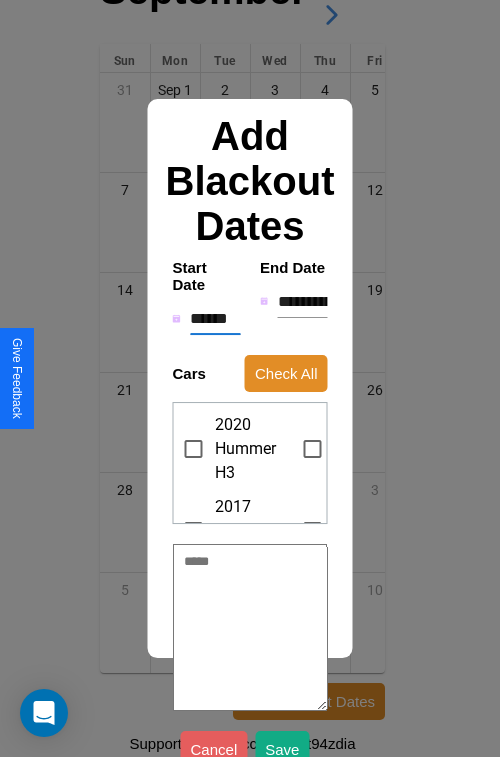 type on "*" 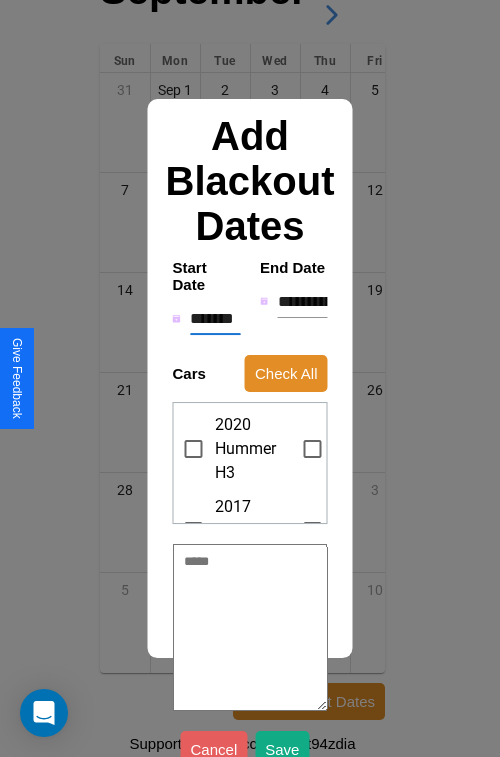 type on "*" 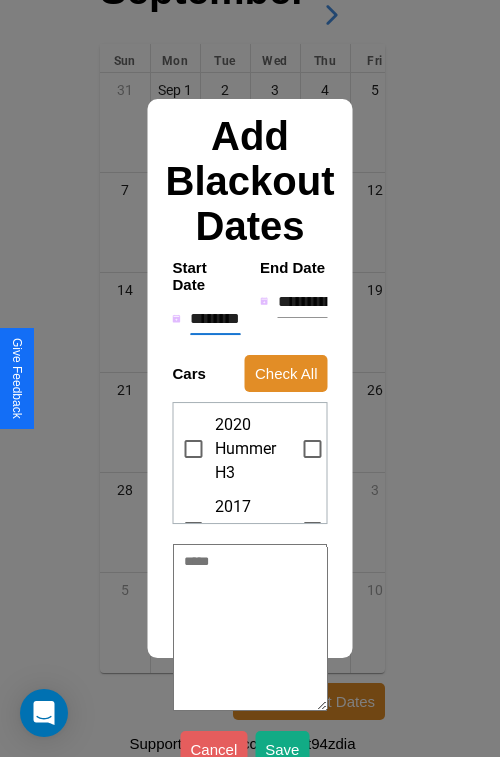 type on "*" 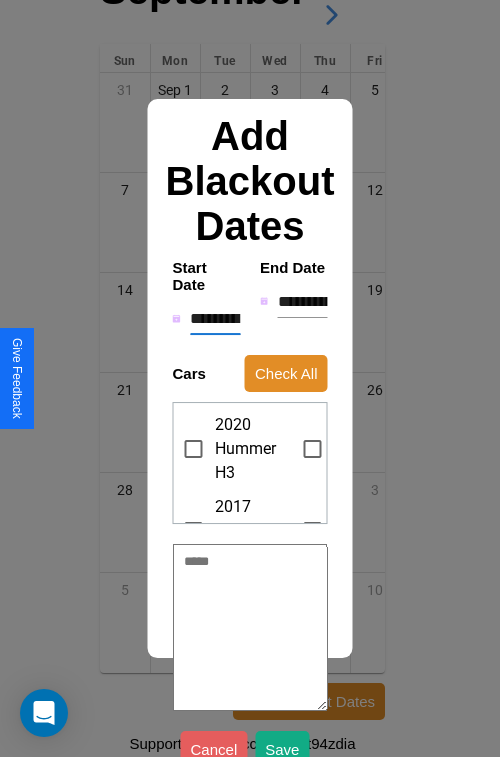 type on "*" 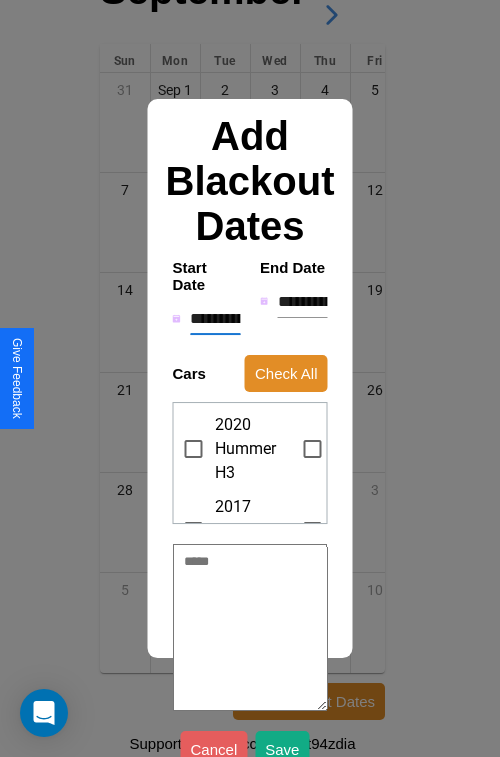 type on "*" 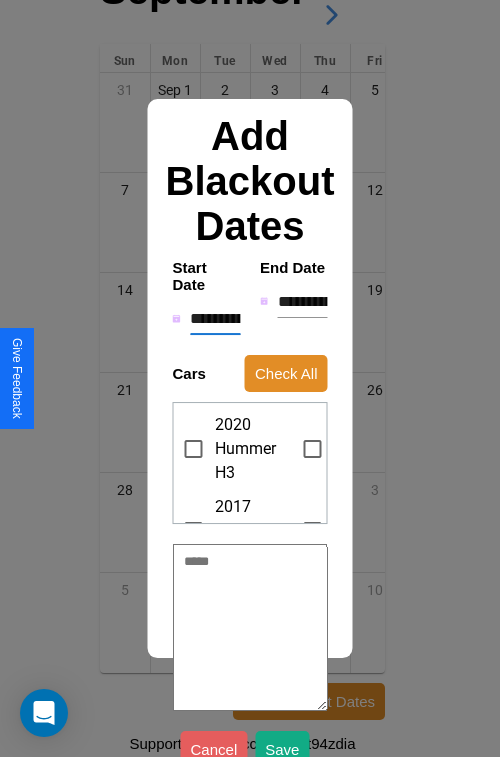 type on "*" 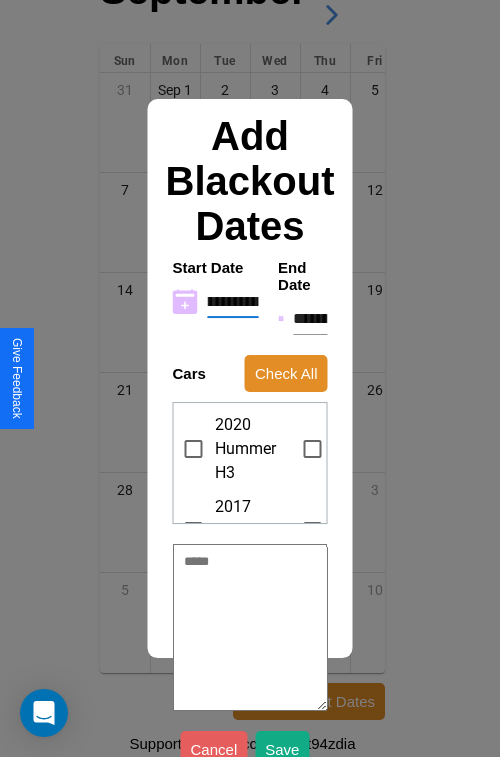 type on "**********" 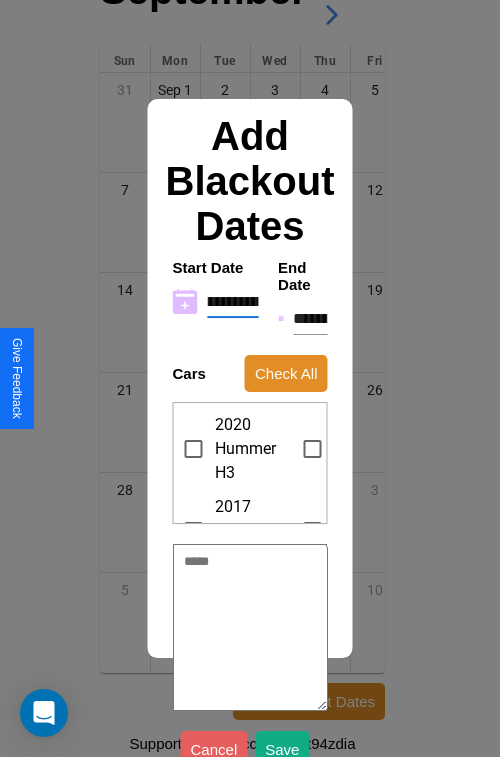type on "*" 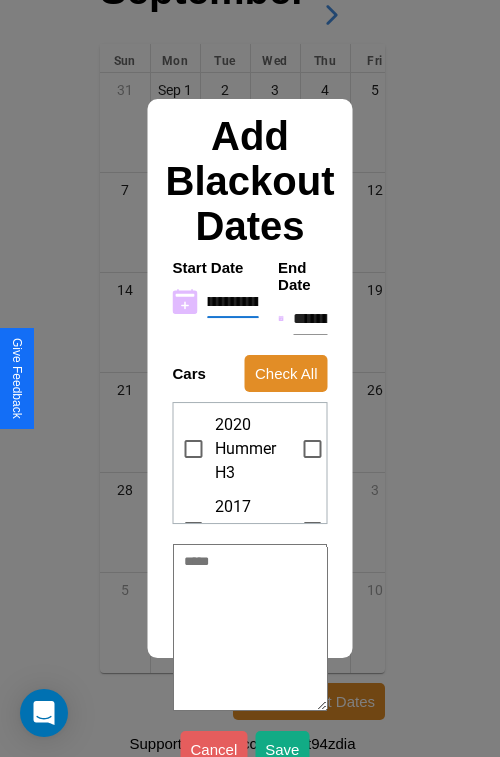 type on "**********" 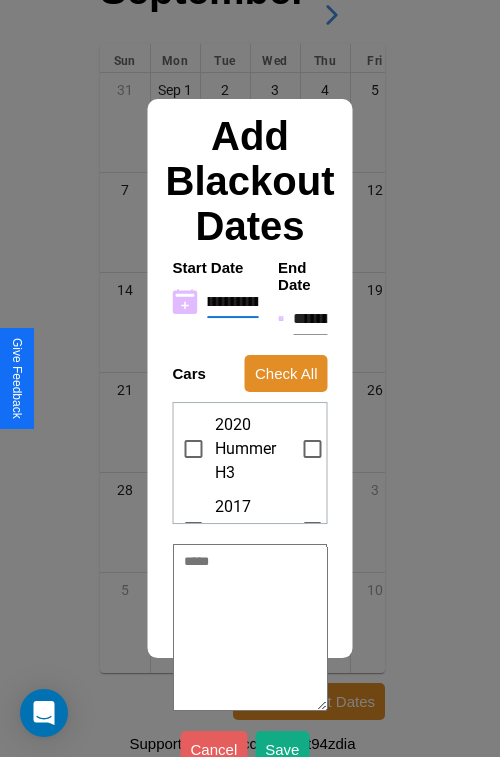 type on "*" 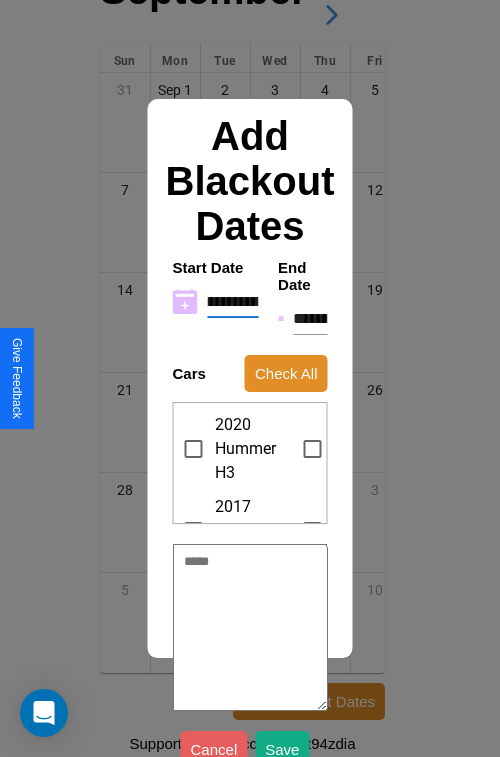 type on "**********" 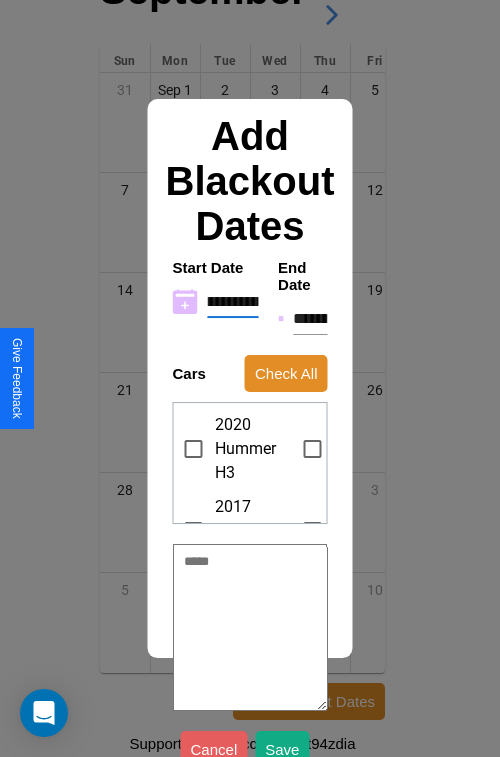 type on "*" 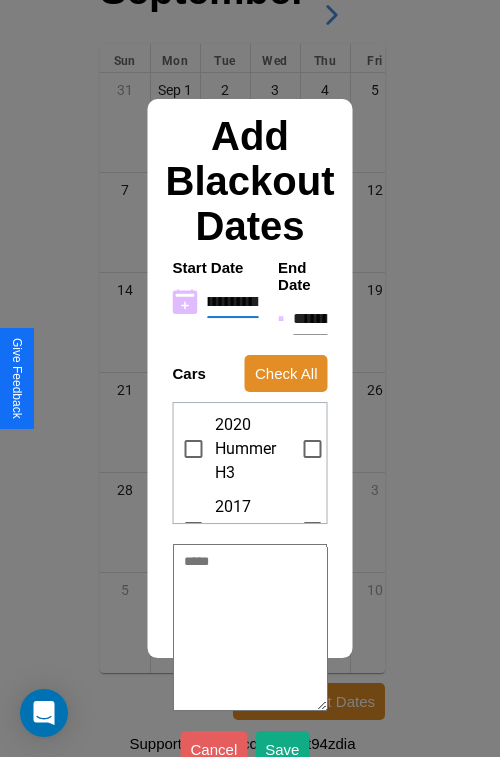 type on "**********" 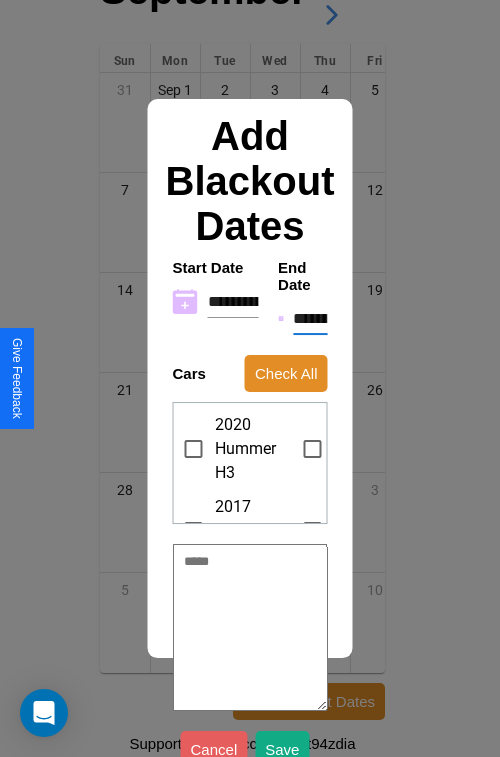click on "**********" at bounding box center [310, 319] 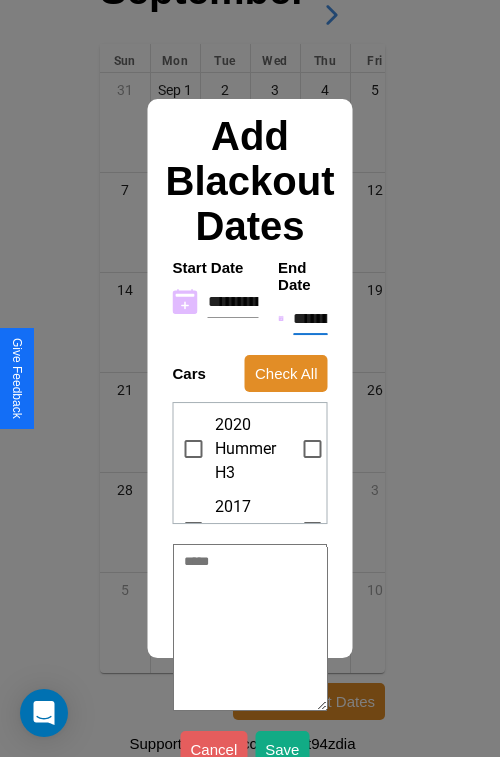 type on "*" 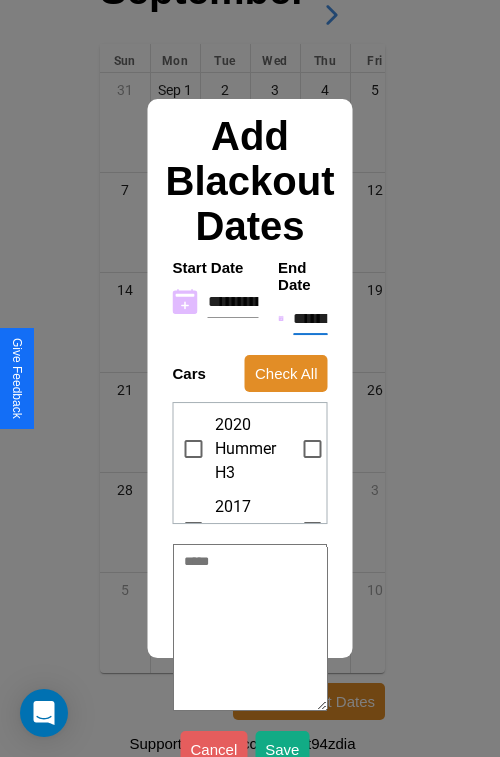 type on "*" 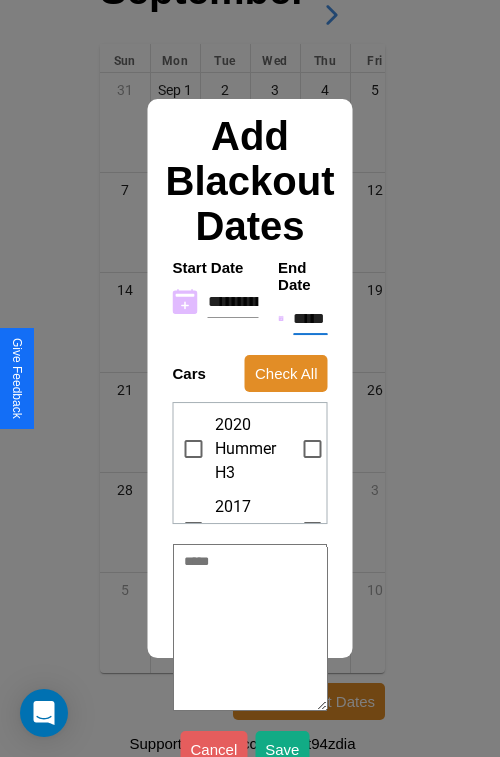 type on "*" 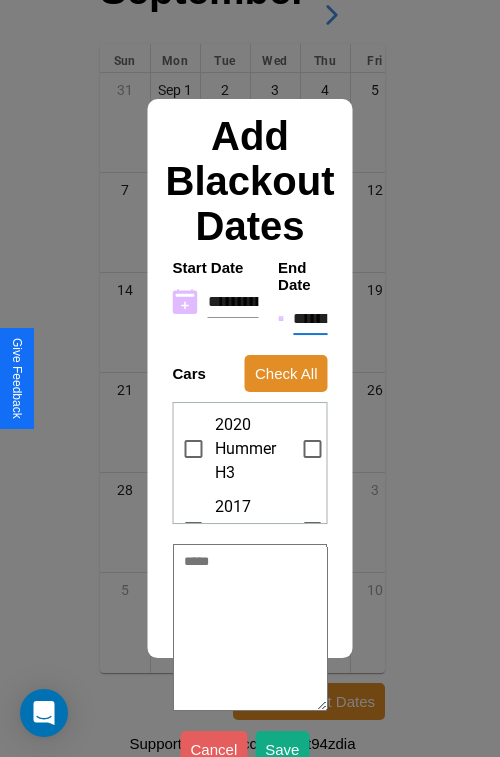 type on "*" 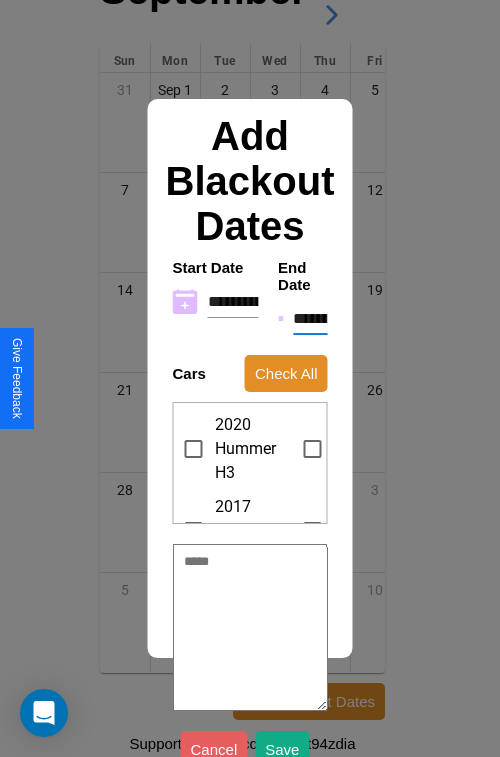 type on "*" 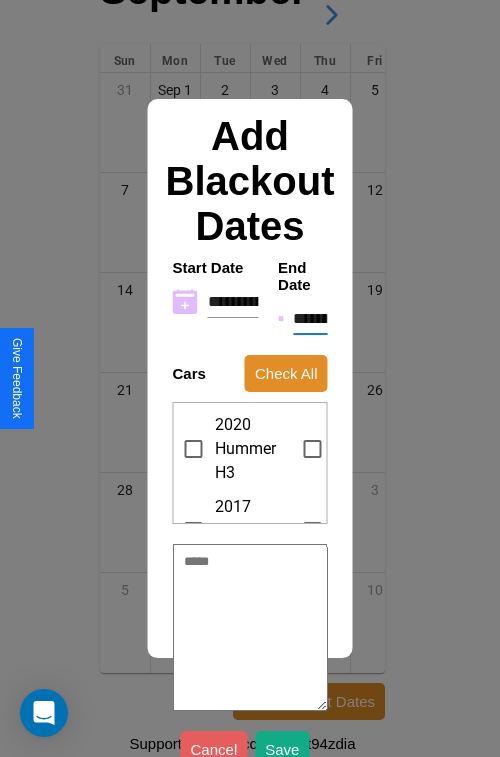 type on "*" 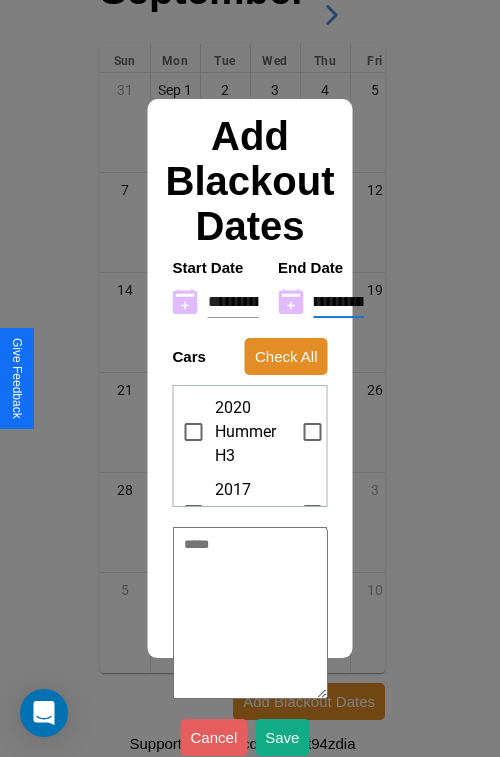 type on "**********" 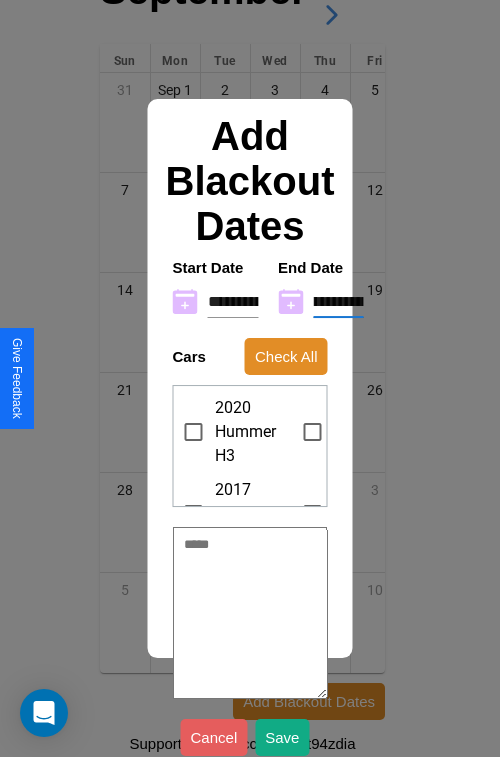 type on "*" 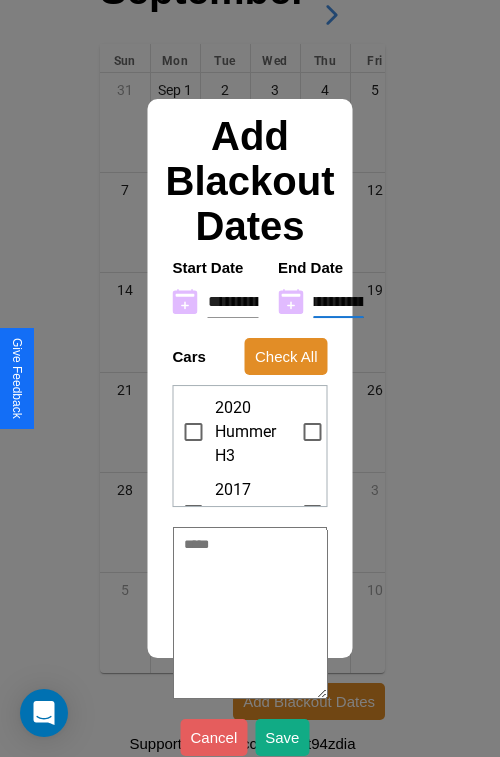 type on "**********" 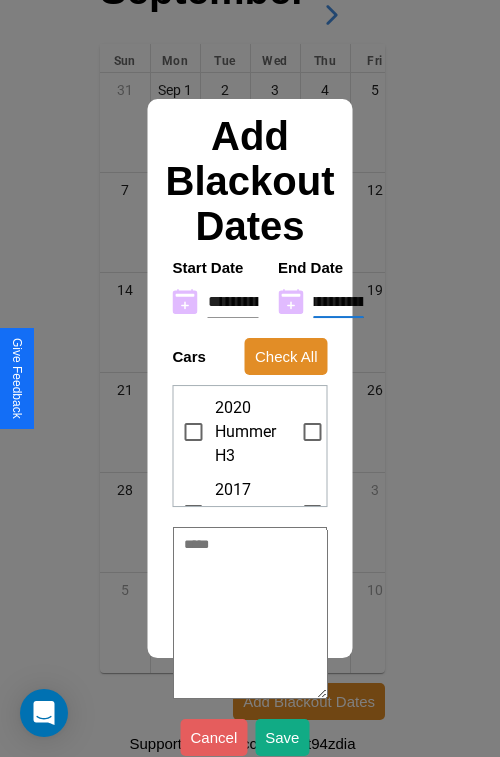 type on "*" 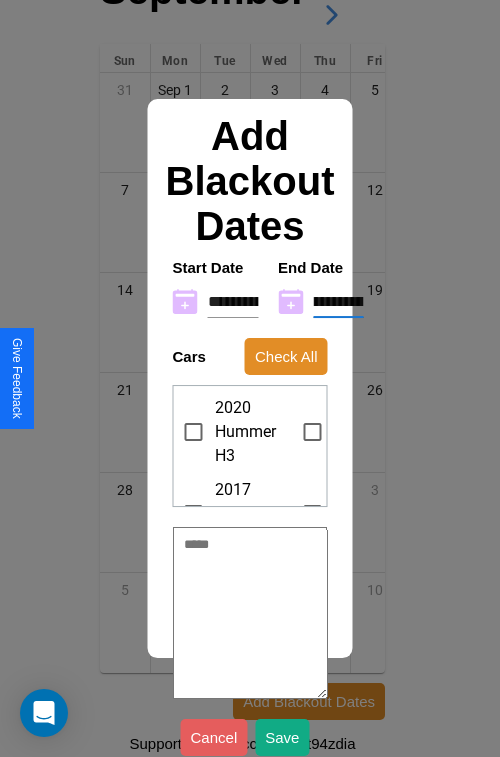 type on "**********" 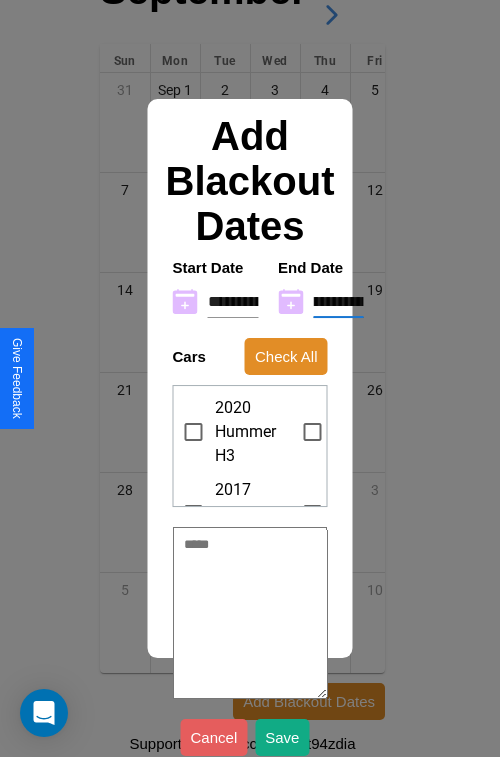 type on "*" 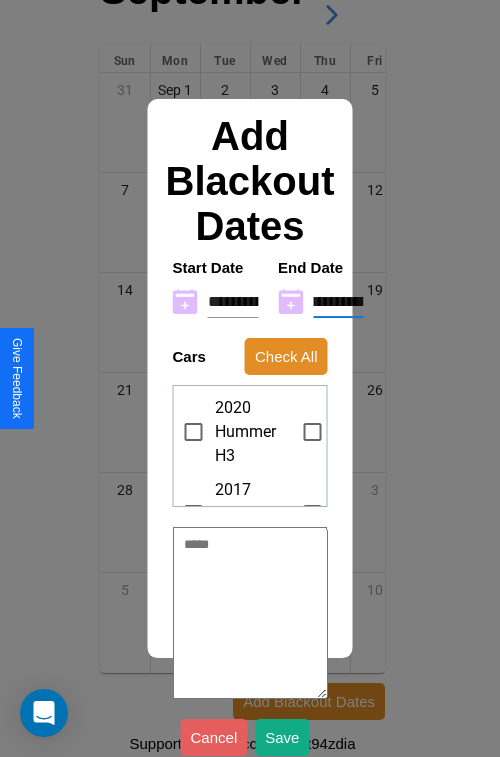 scroll, scrollTop: 69, scrollLeft: 0, axis: vertical 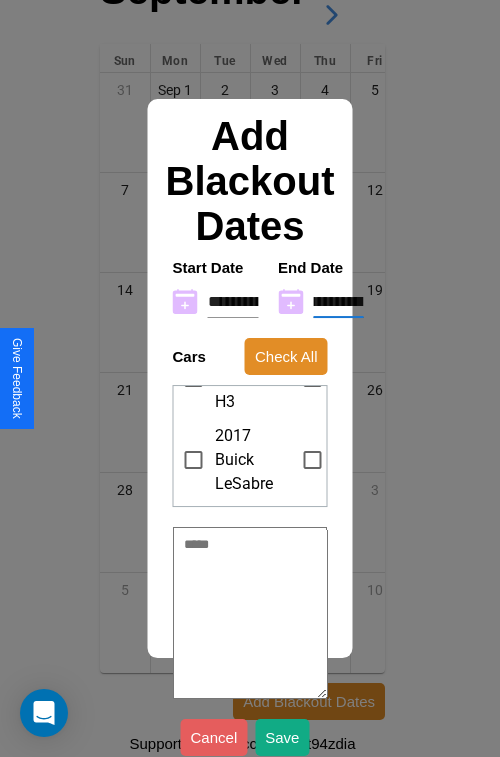 type on "**********" 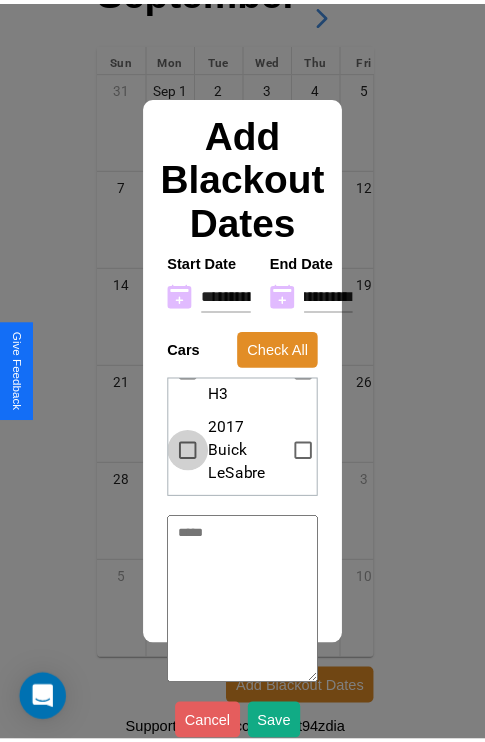 scroll, scrollTop: 0, scrollLeft: 0, axis: both 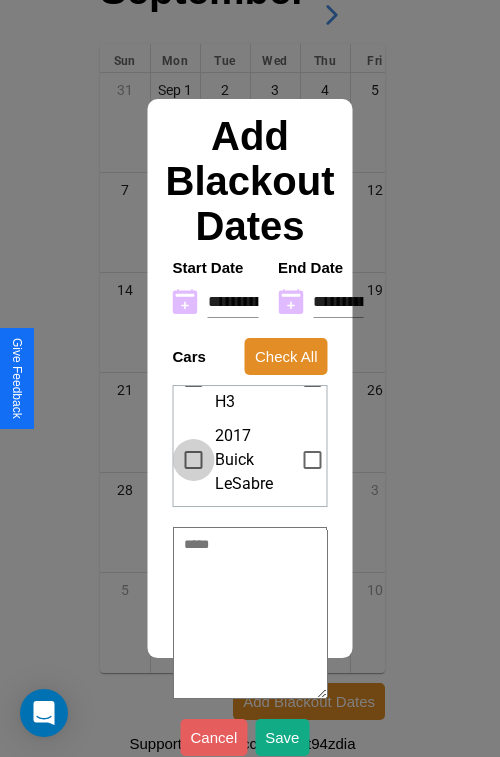 type on "*" 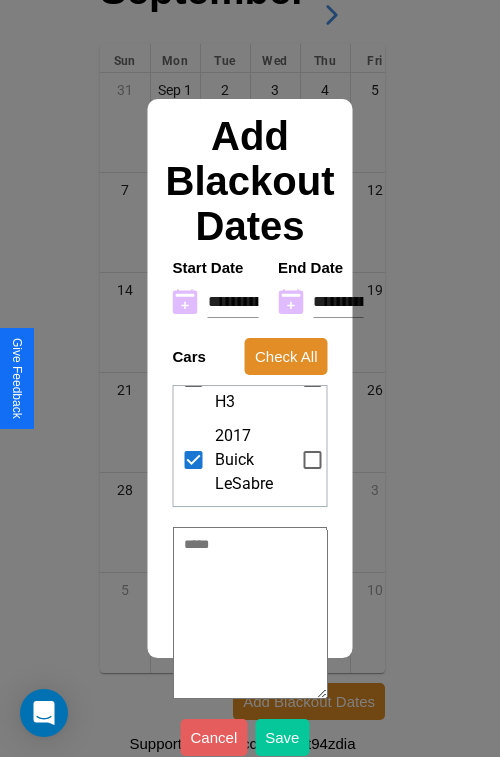 click on "Save" at bounding box center [282, 737] 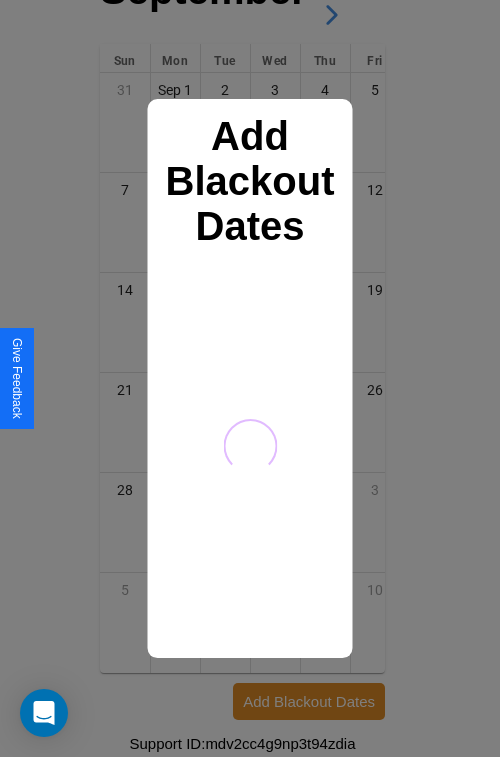 click at bounding box center (250, 378) 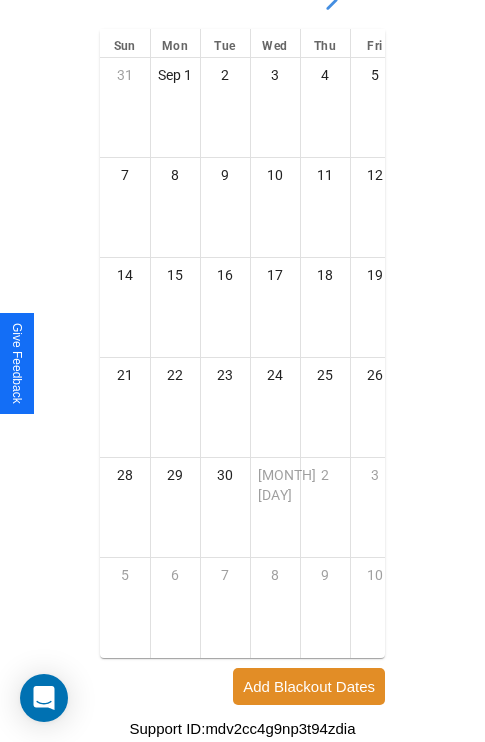 scroll, scrollTop: 0, scrollLeft: 0, axis: both 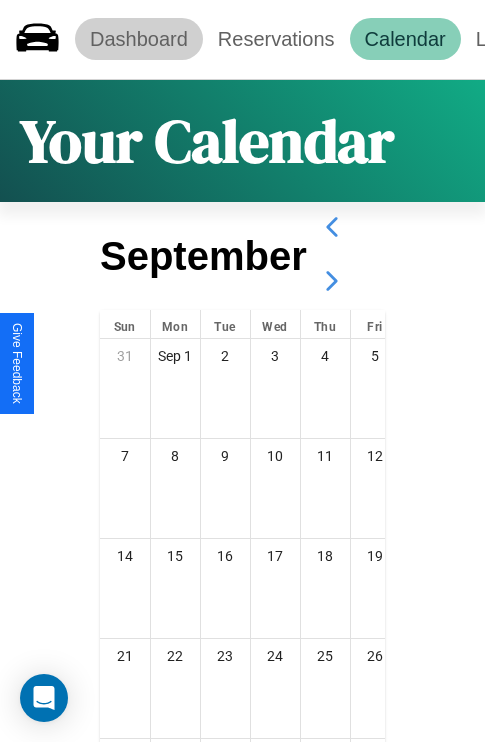 click on "Dashboard" at bounding box center [139, 39] 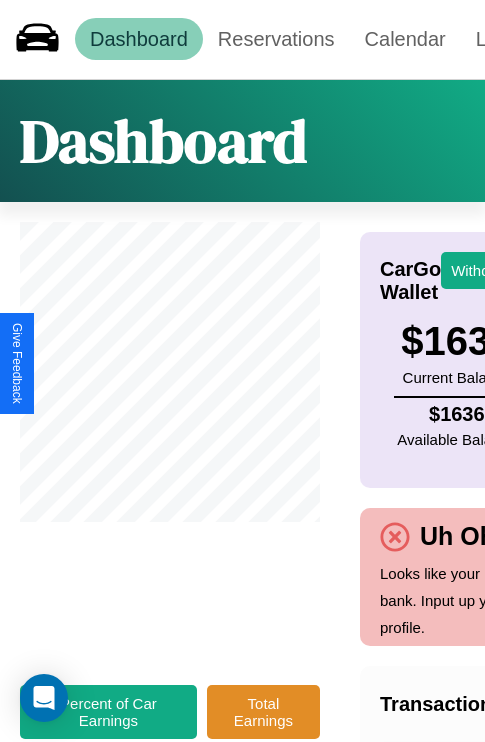 scroll, scrollTop: 0, scrollLeft: 137, axis: horizontal 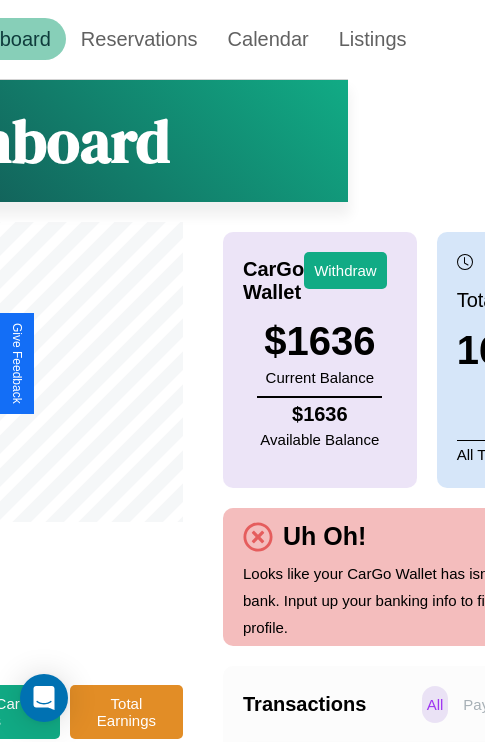 click on "Payments" at bounding box center [496, 704] 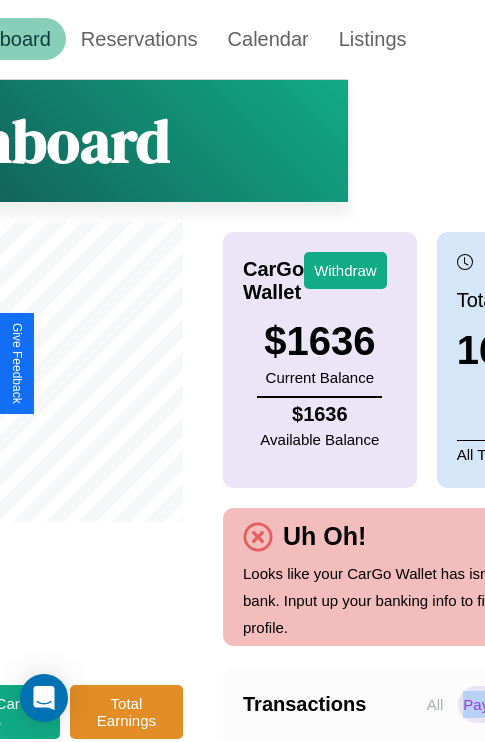 click on "Payments" at bounding box center [496, 704] 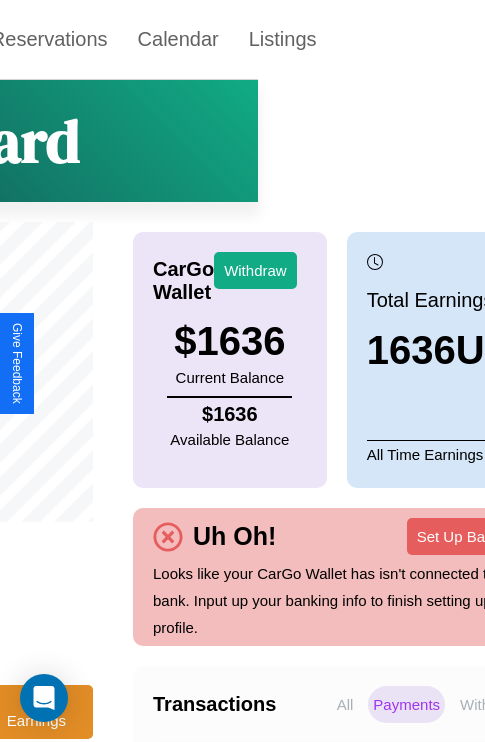 click on "Withdraws" at bounding box center (495, 704) 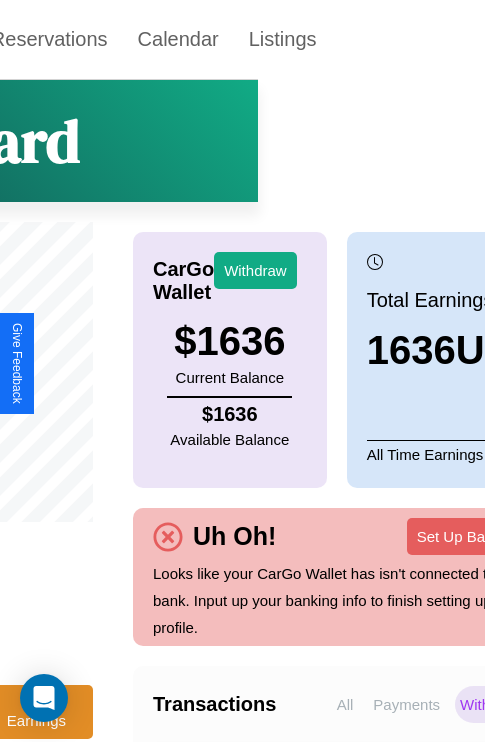 click on "All" at bounding box center (345, 704) 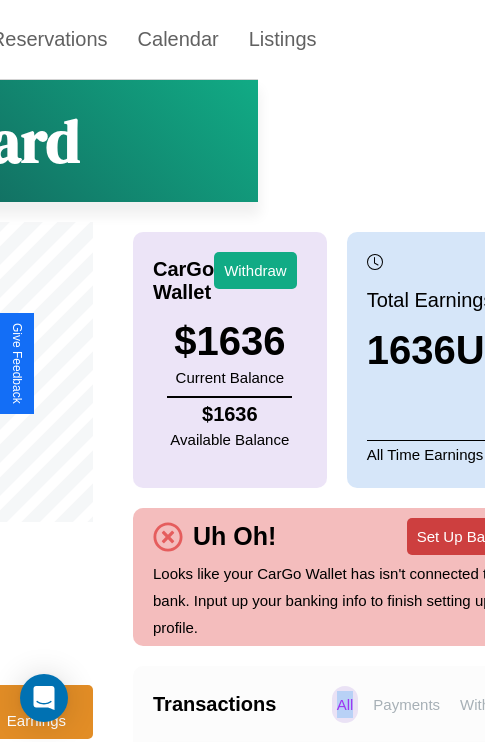 click on "Set Up Bank Info" at bounding box center (473, 536) 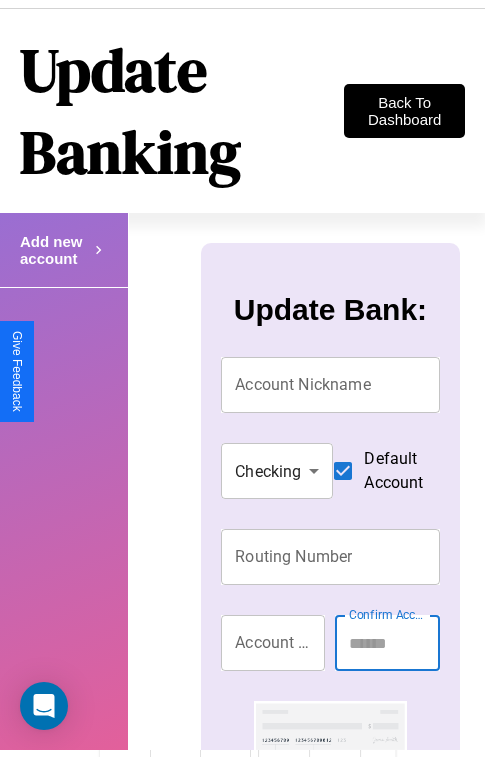scroll, scrollTop: 0, scrollLeft: 0, axis: both 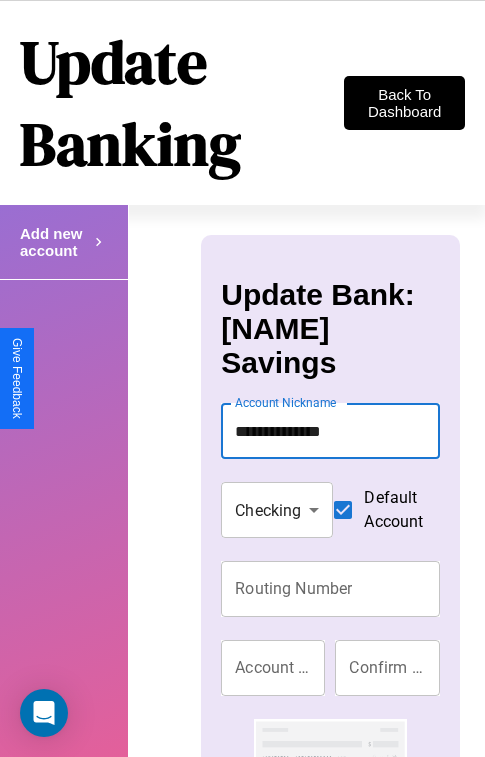 type on "**********" 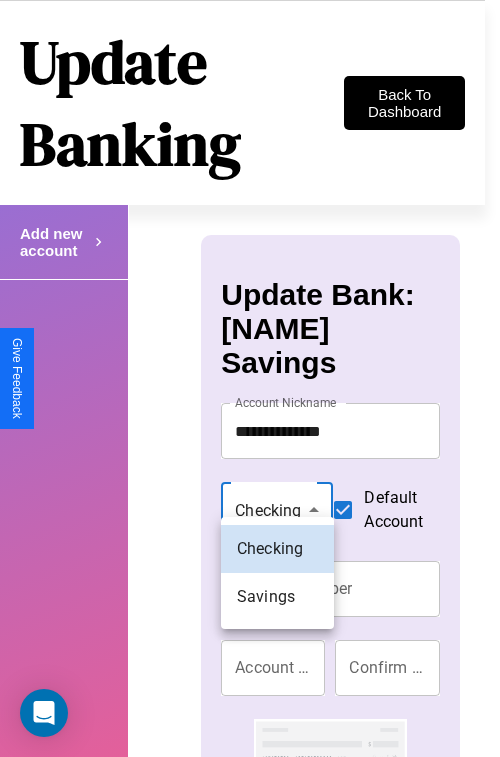 click at bounding box center (250, 378) 